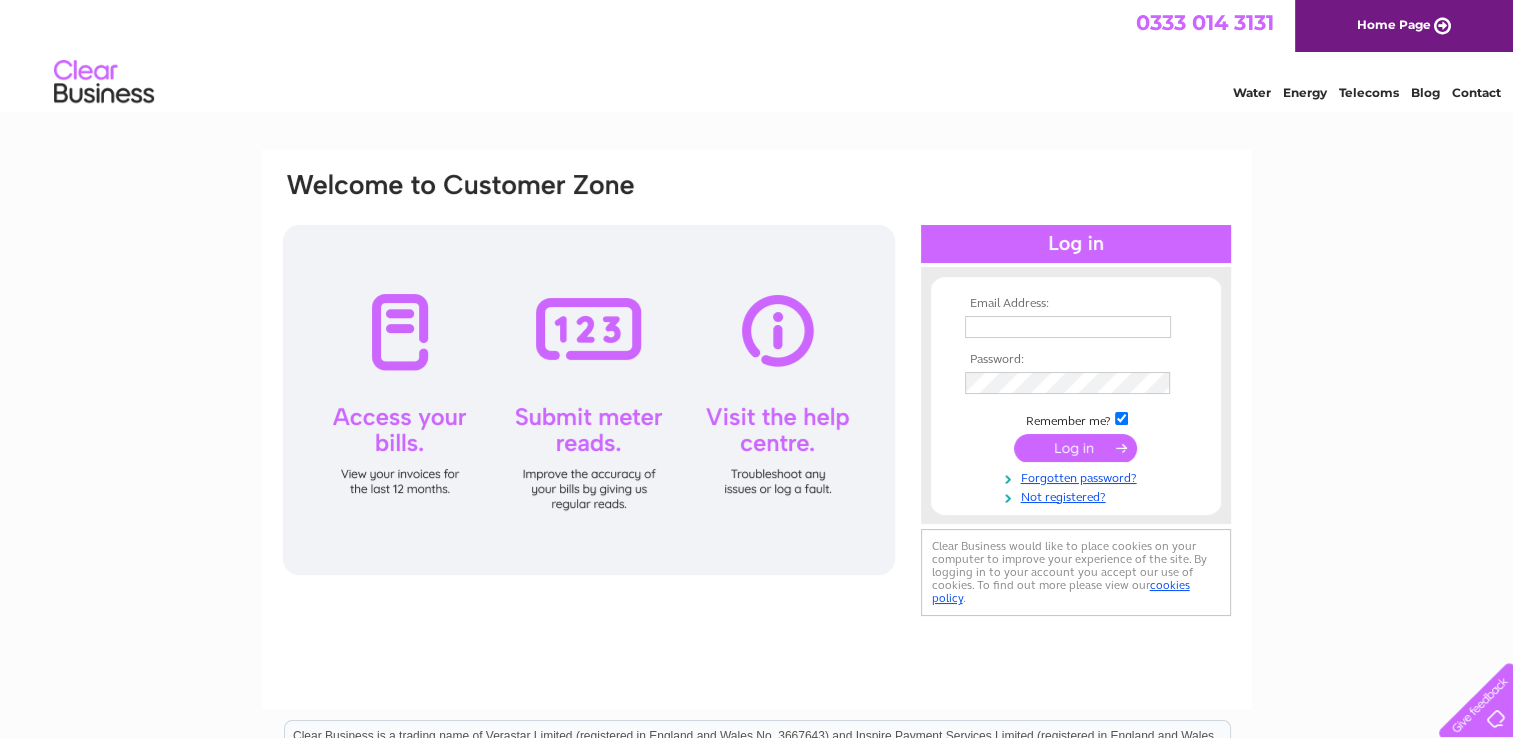 scroll, scrollTop: 0, scrollLeft: 0, axis: both 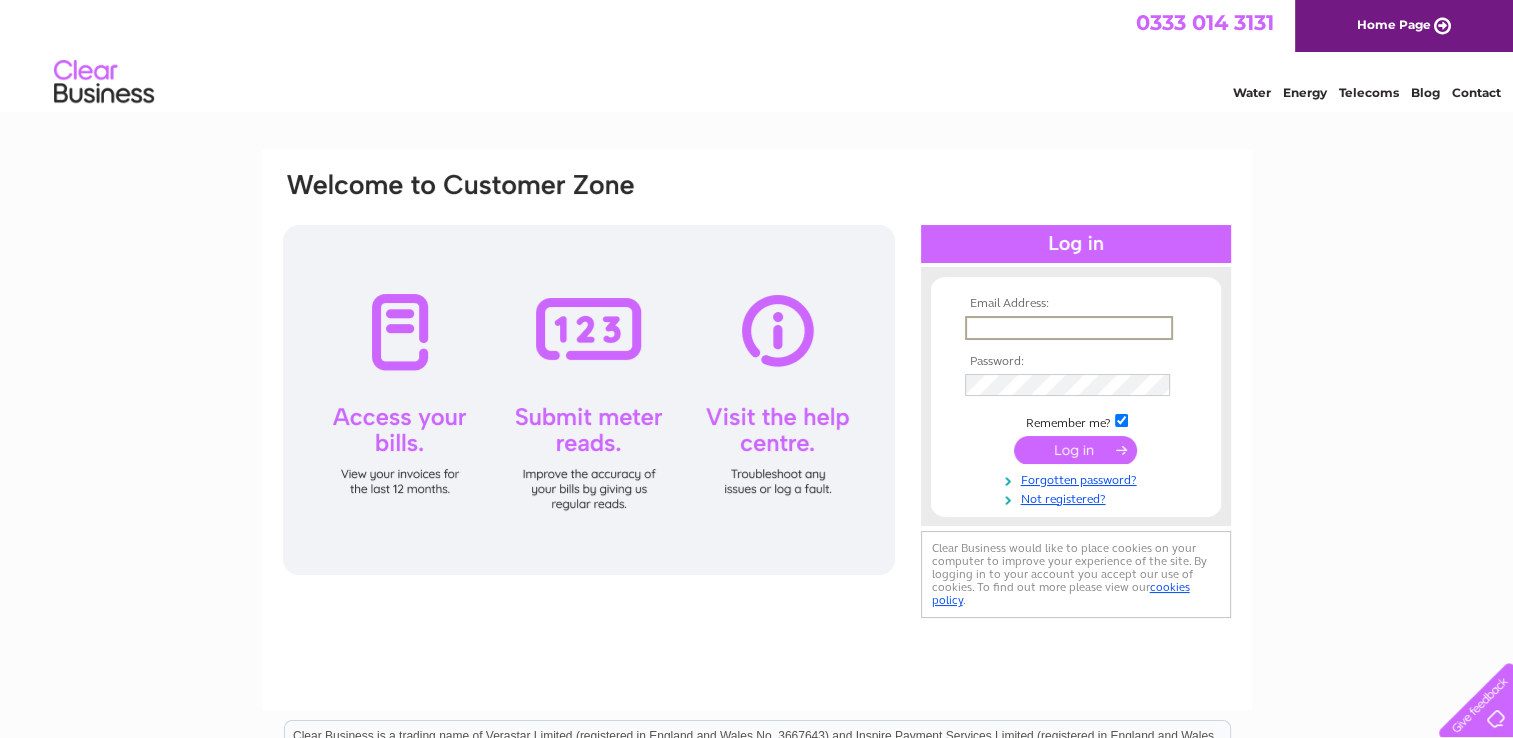 type on "[EMAIL]" 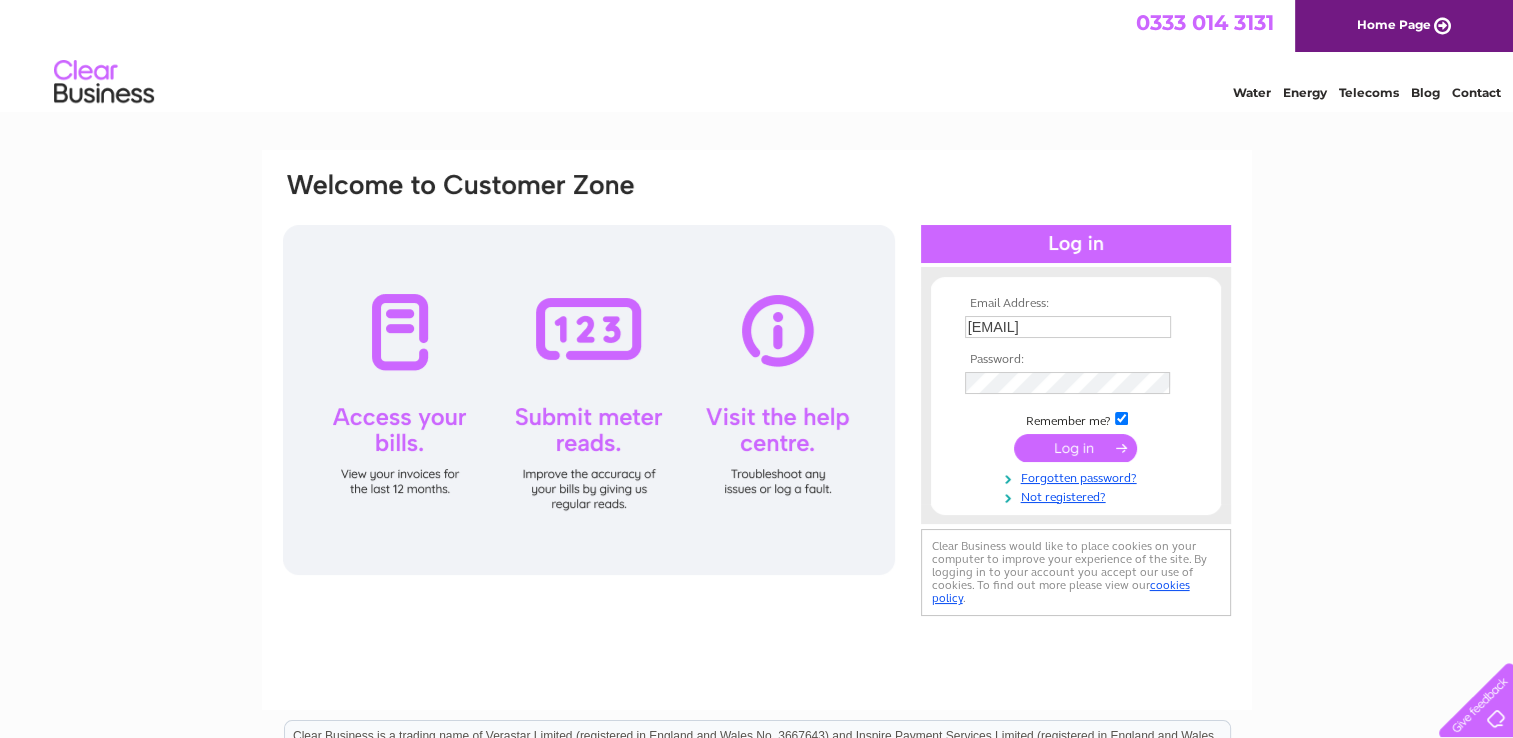click at bounding box center [1075, 448] 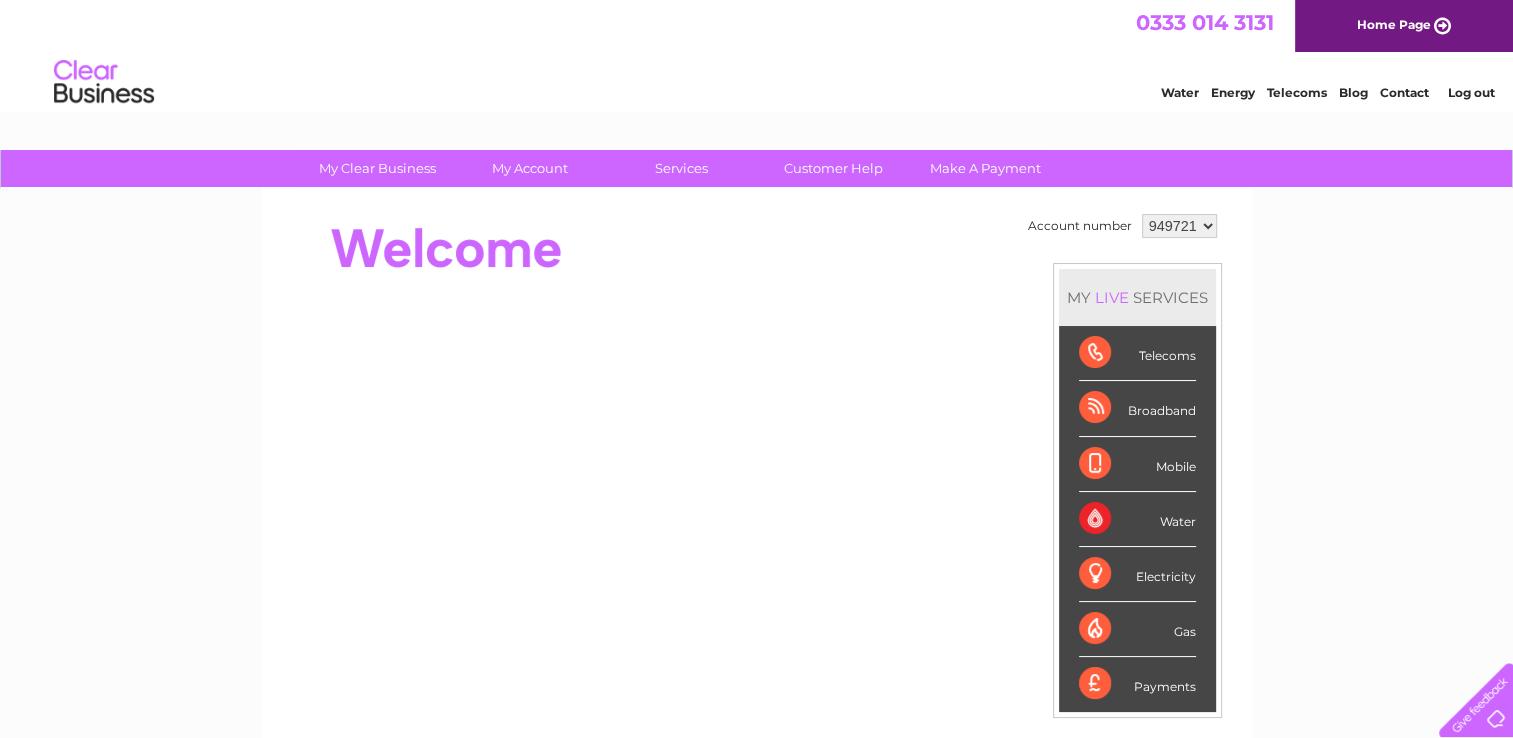 scroll, scrollTop: 0, scrollLeft: 0, axis: both 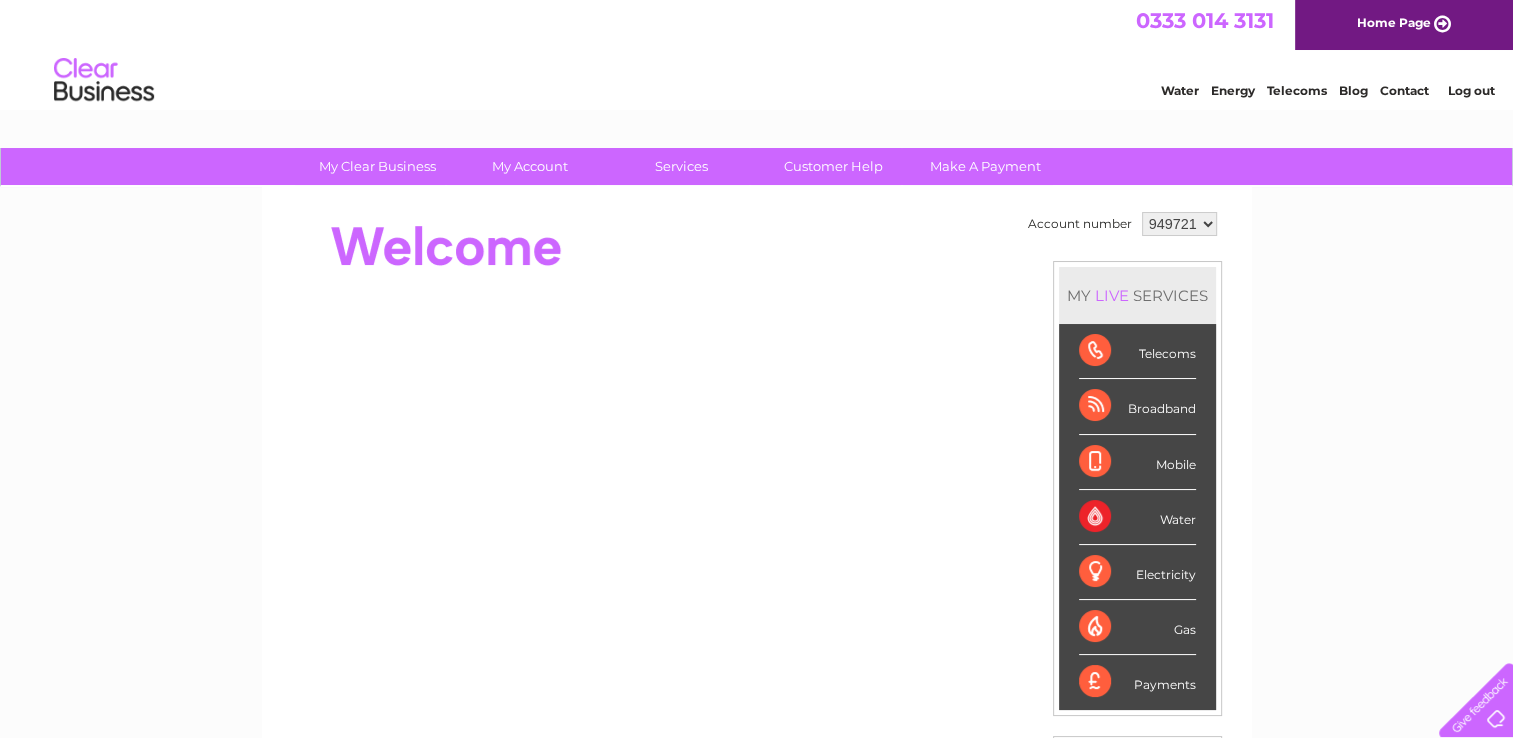 drag, startPoint x: 1520, startPoint y: 156, endPoint x: 720, endPoint y: 241, distance: 804.5029 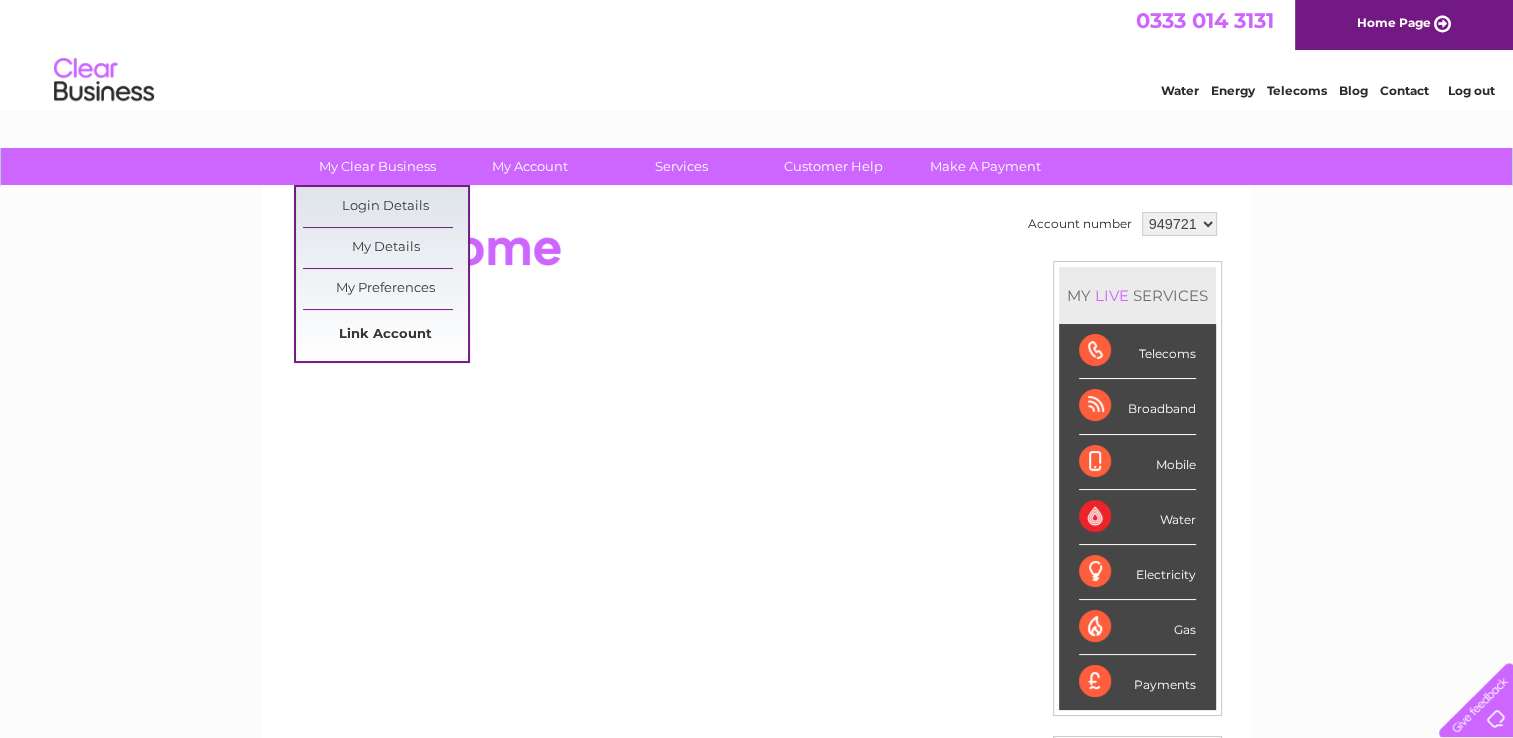 click on "Link Account" at bounding box center (385, 335) 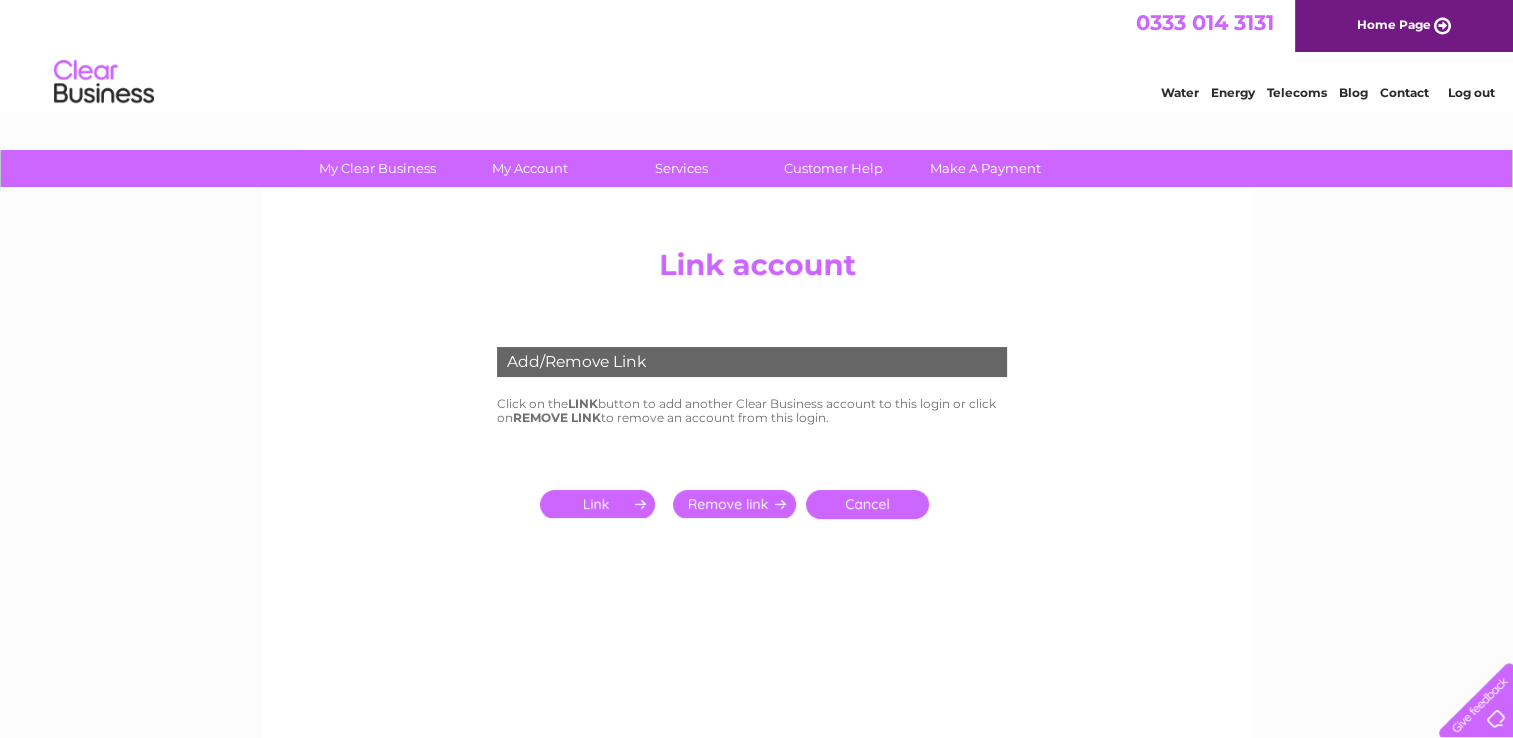 scroll, scrollTop: 0, scrollLeft: 0, axis: both 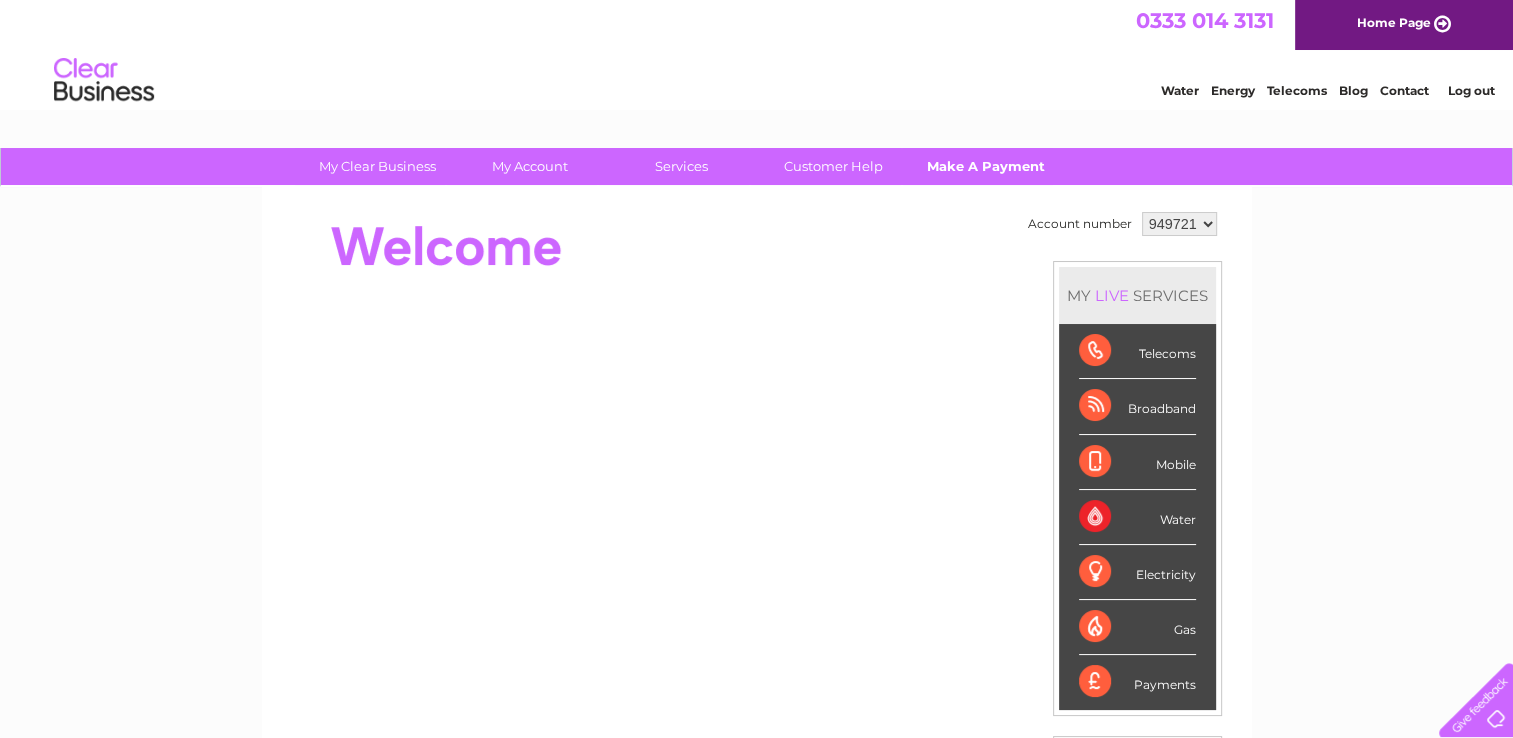 click on "Make A Payment" at bounding box center [985, 166] 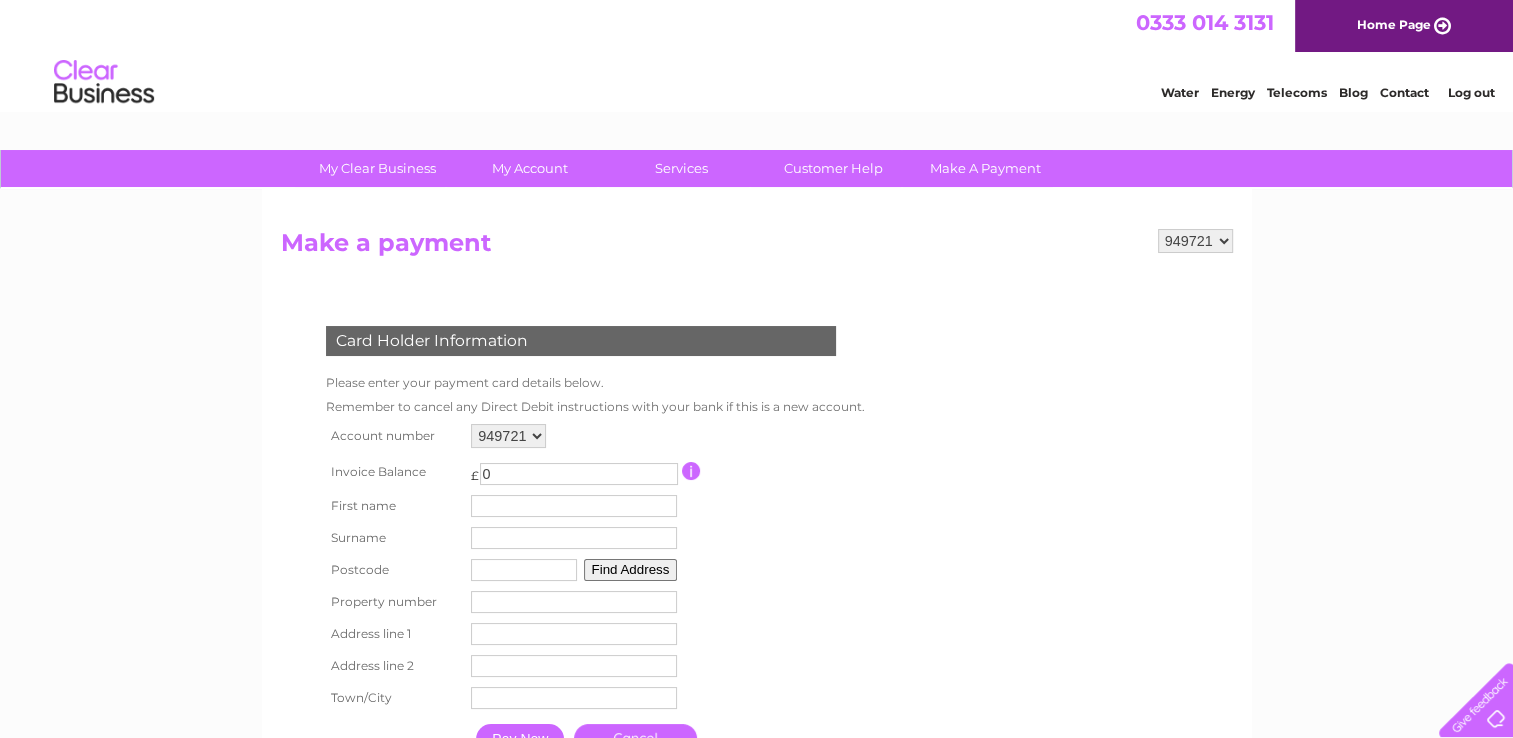 scroll, scrollTop: 0, scrollLeft: 0, axis: both 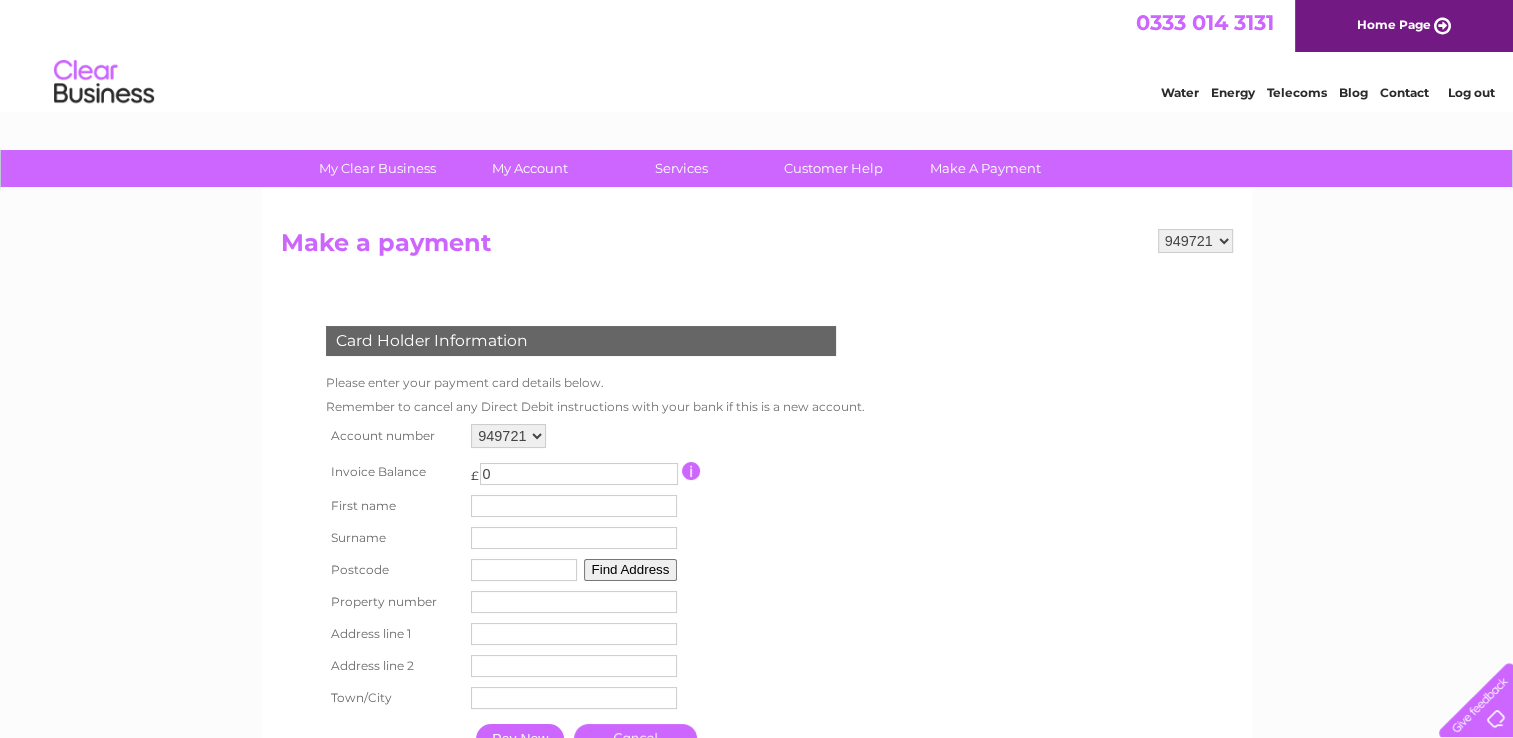 click at bounding box center [524, 570] 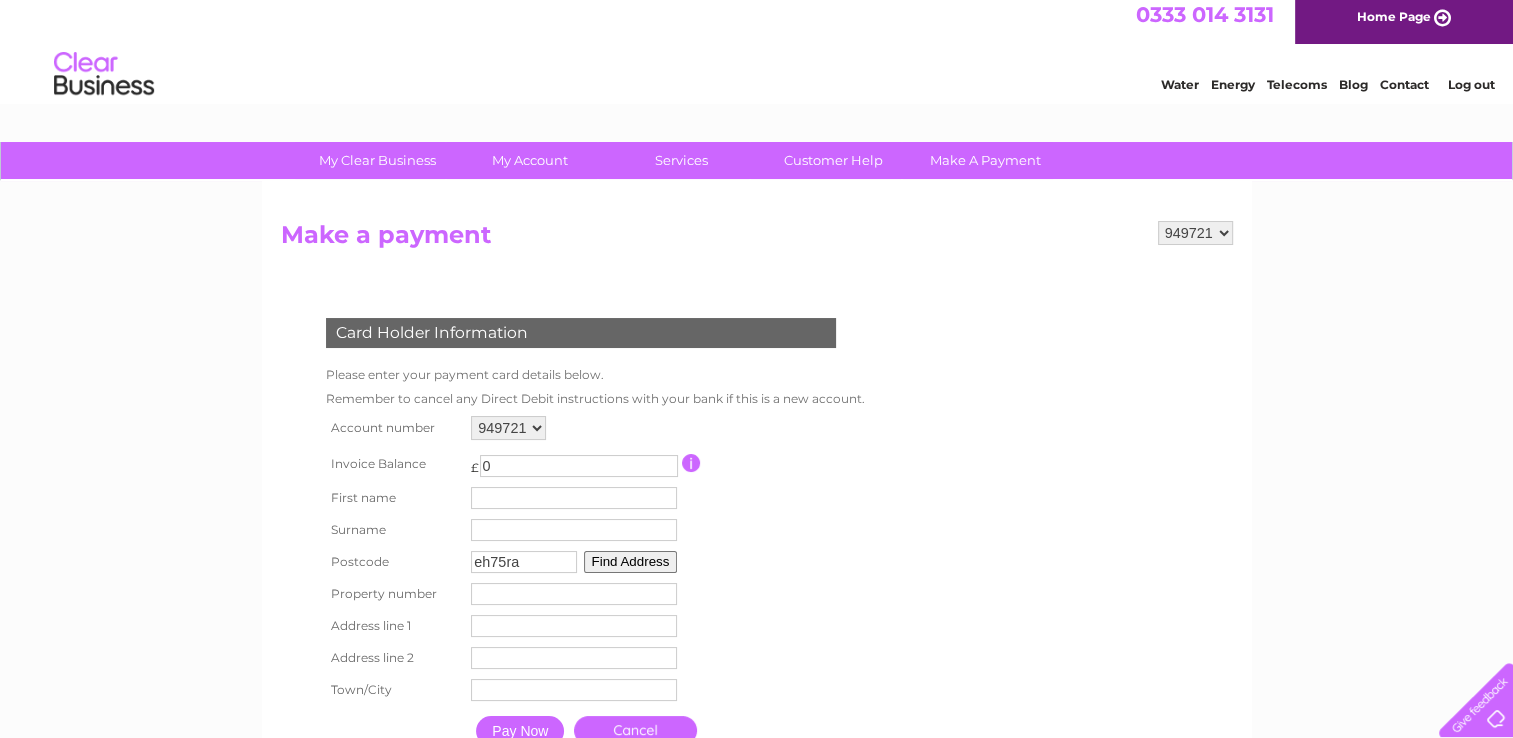 scroll, scrollTop: 6, scrollLeft: 0, axis: vertical 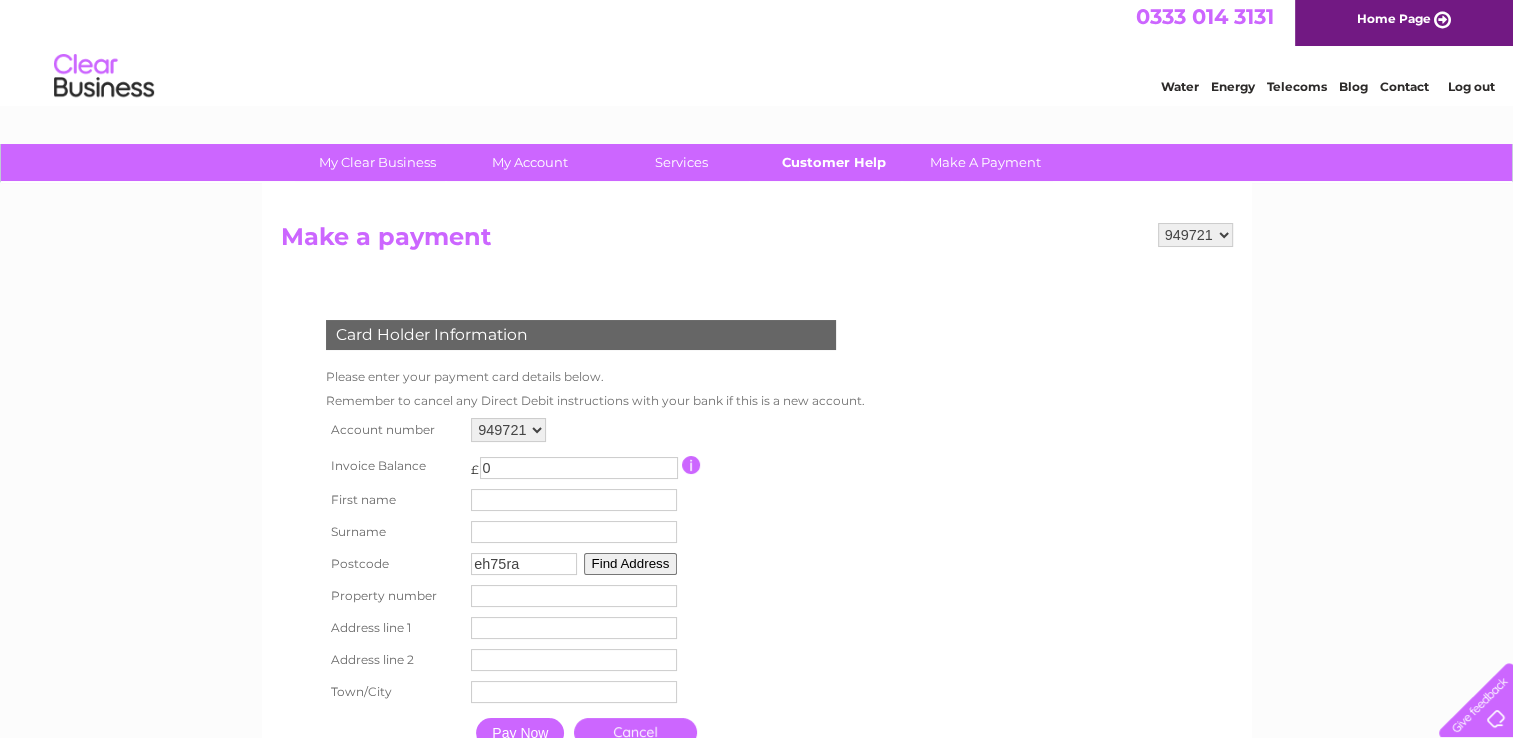 type on "eh75ra" 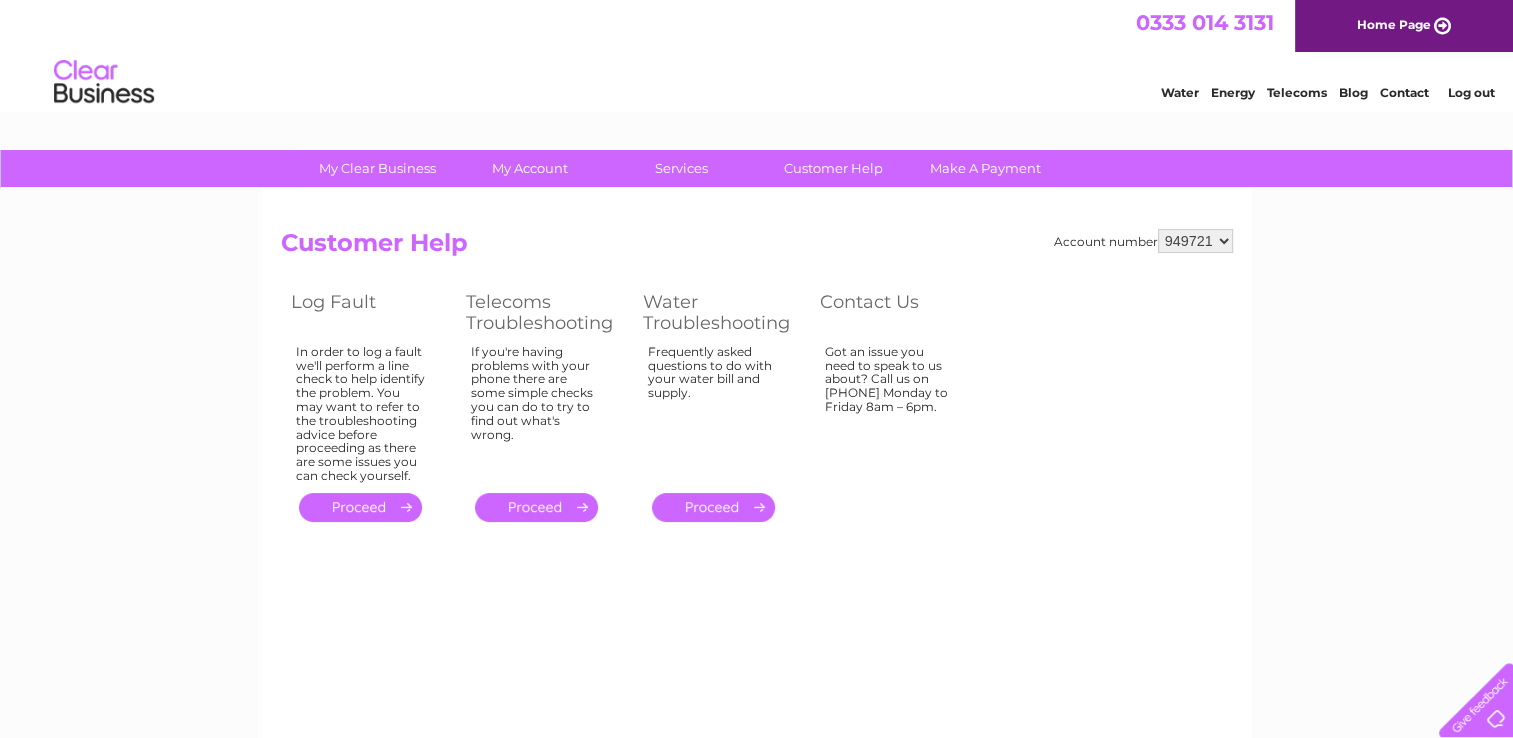 scroll, scrollTop: 0, scrollLeft: 0, axis: both 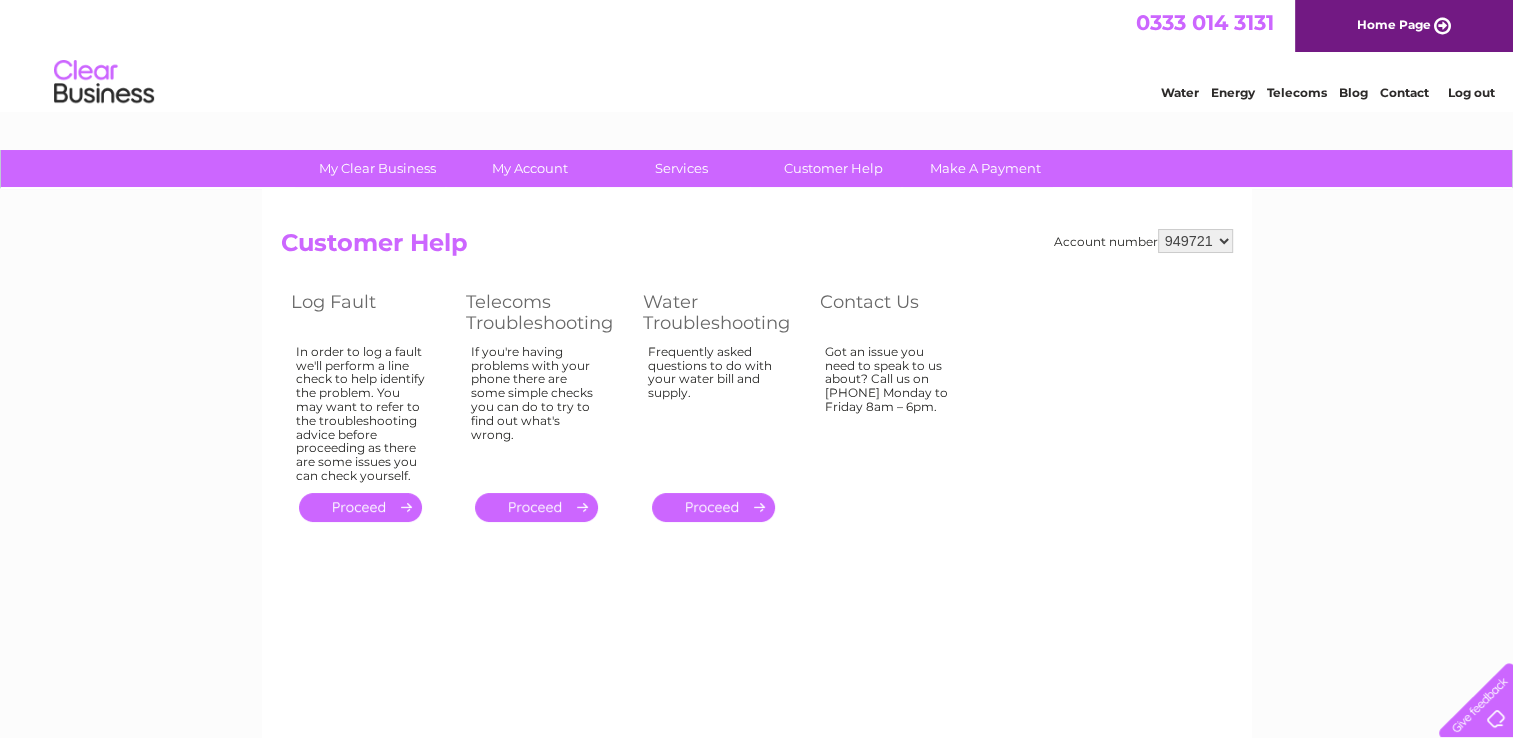 click on "Water
Energy
Telecoms
Blog
Contact
Log out" at bounding box center [756, 84] 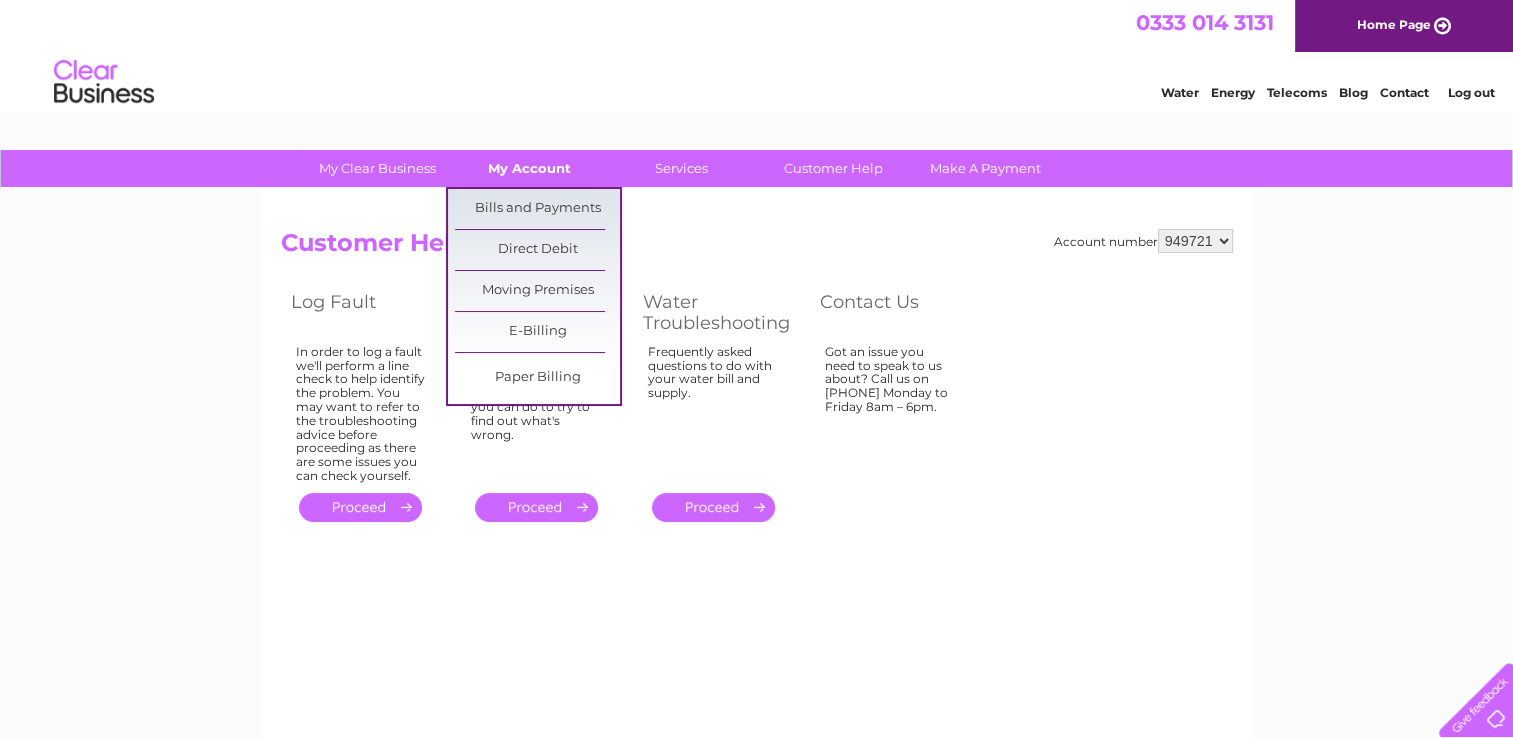 click on "My Account" at bounding box center [529, 168] 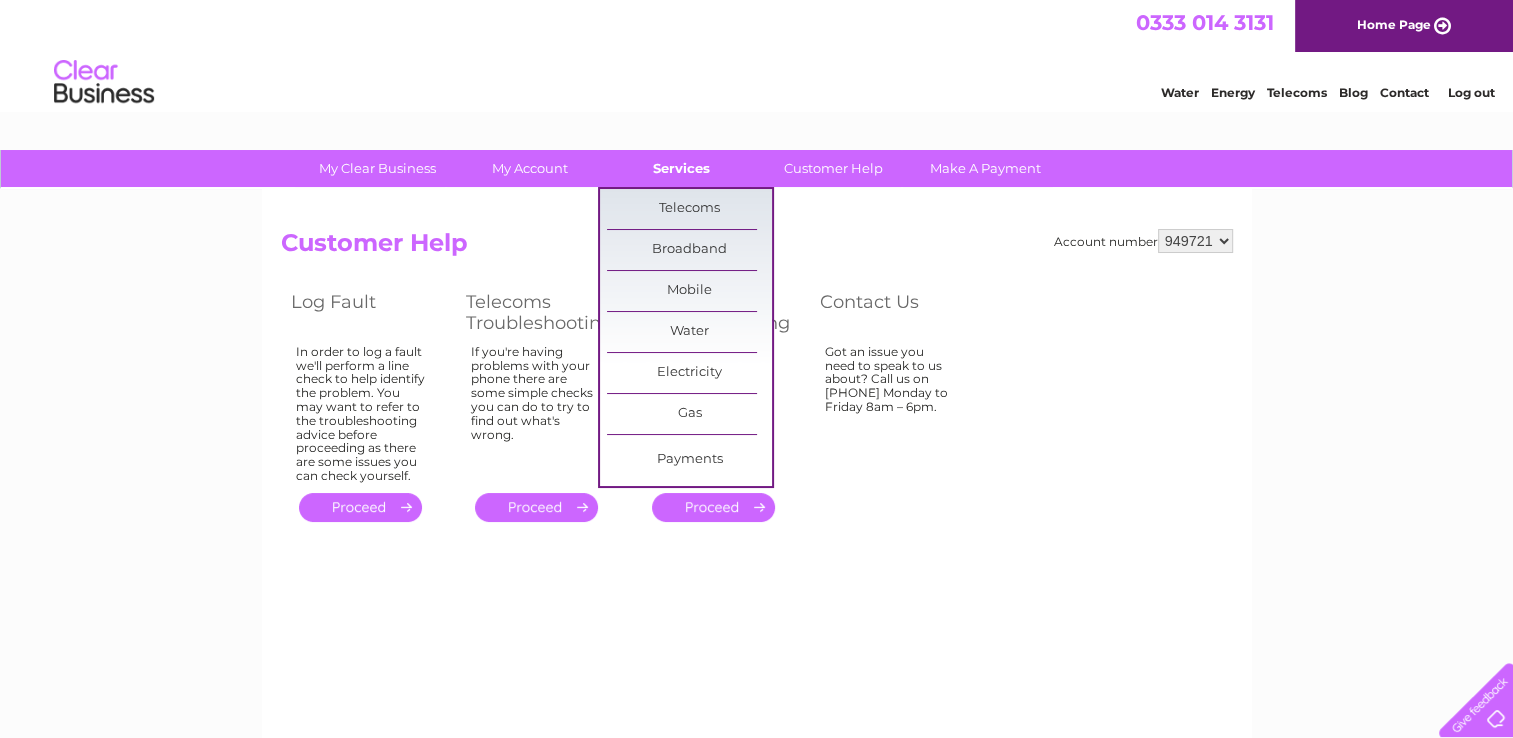 click on "Services" at bounding box center [681, 168] 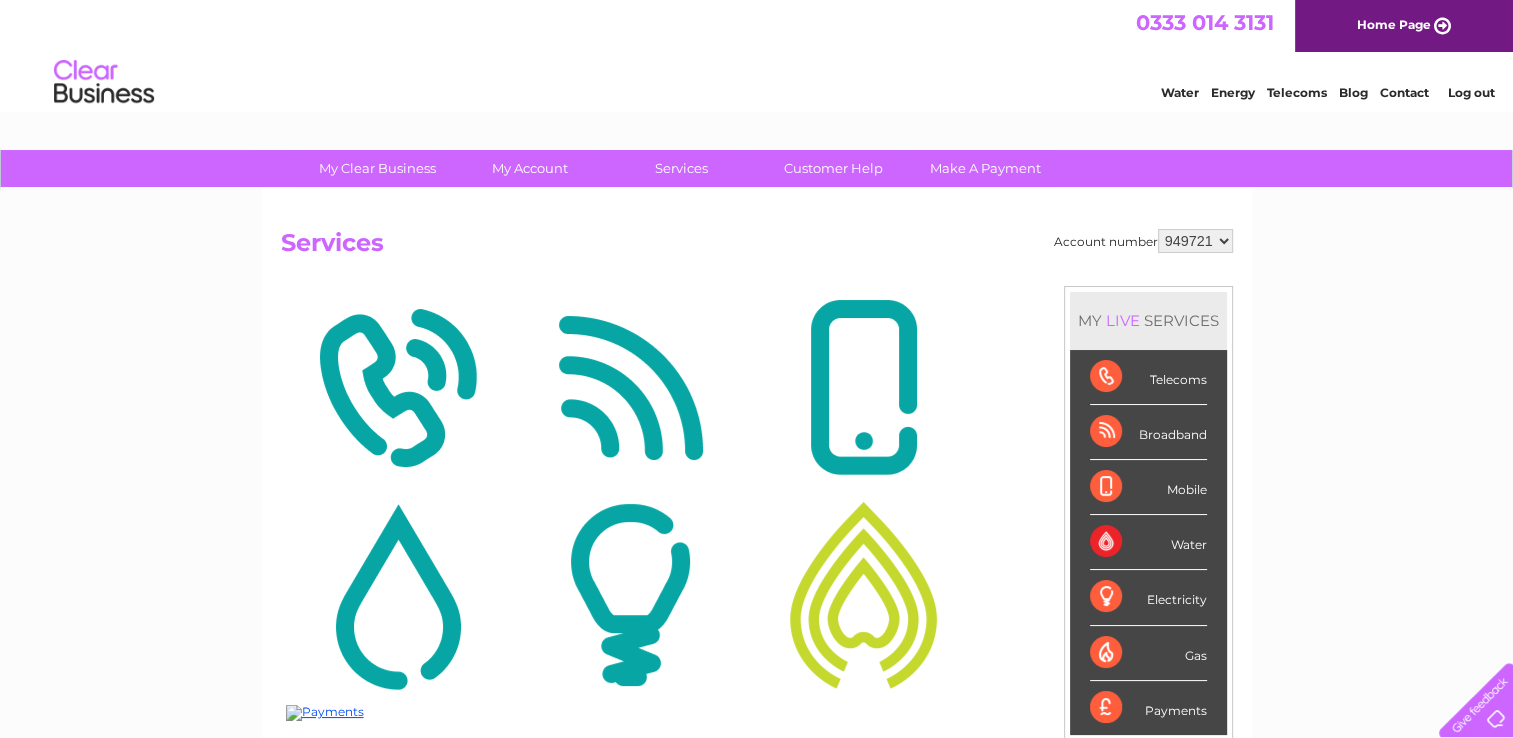 scroll, scrollTop: 0, scrollLeft: 0, axis: both 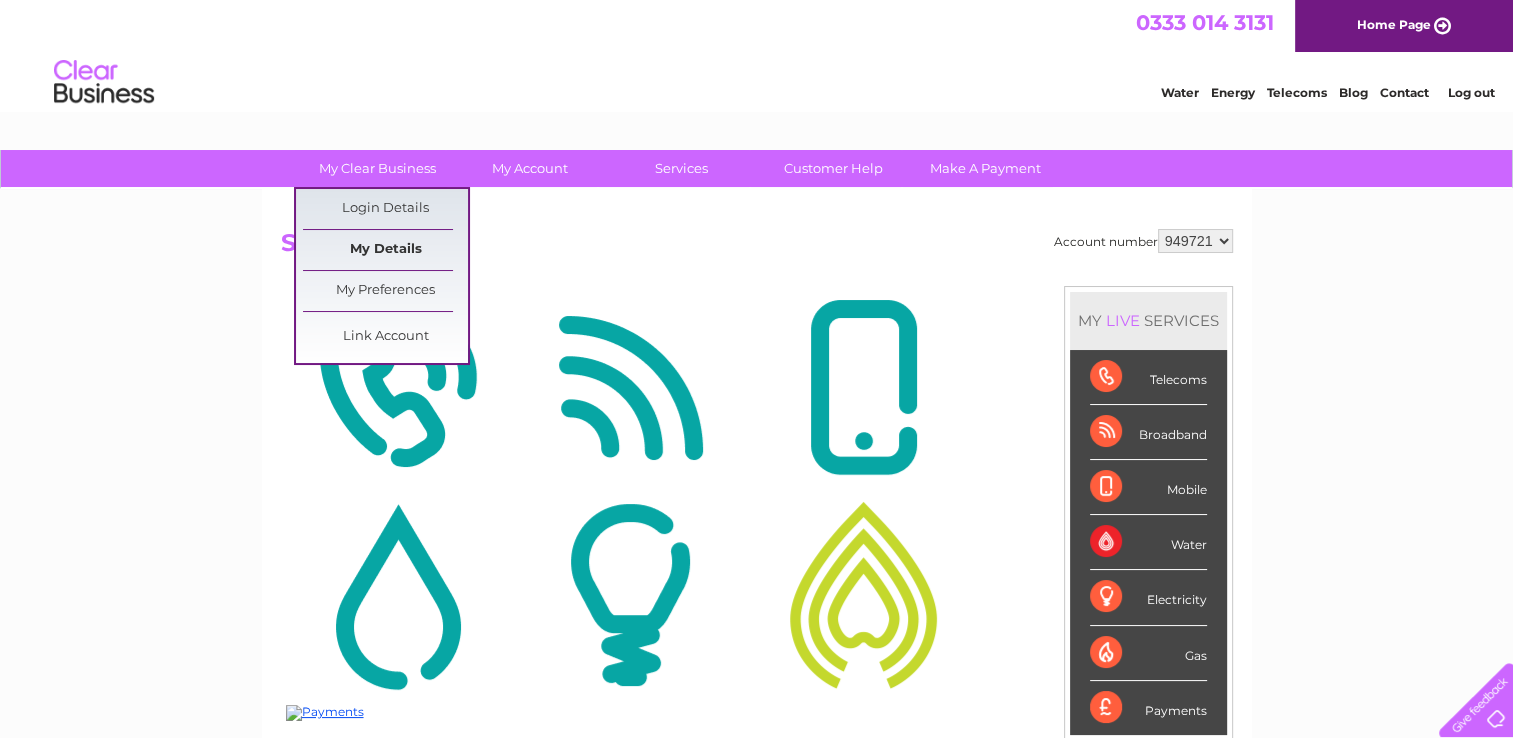 click on "My Details" at bounding box center [385, 250] 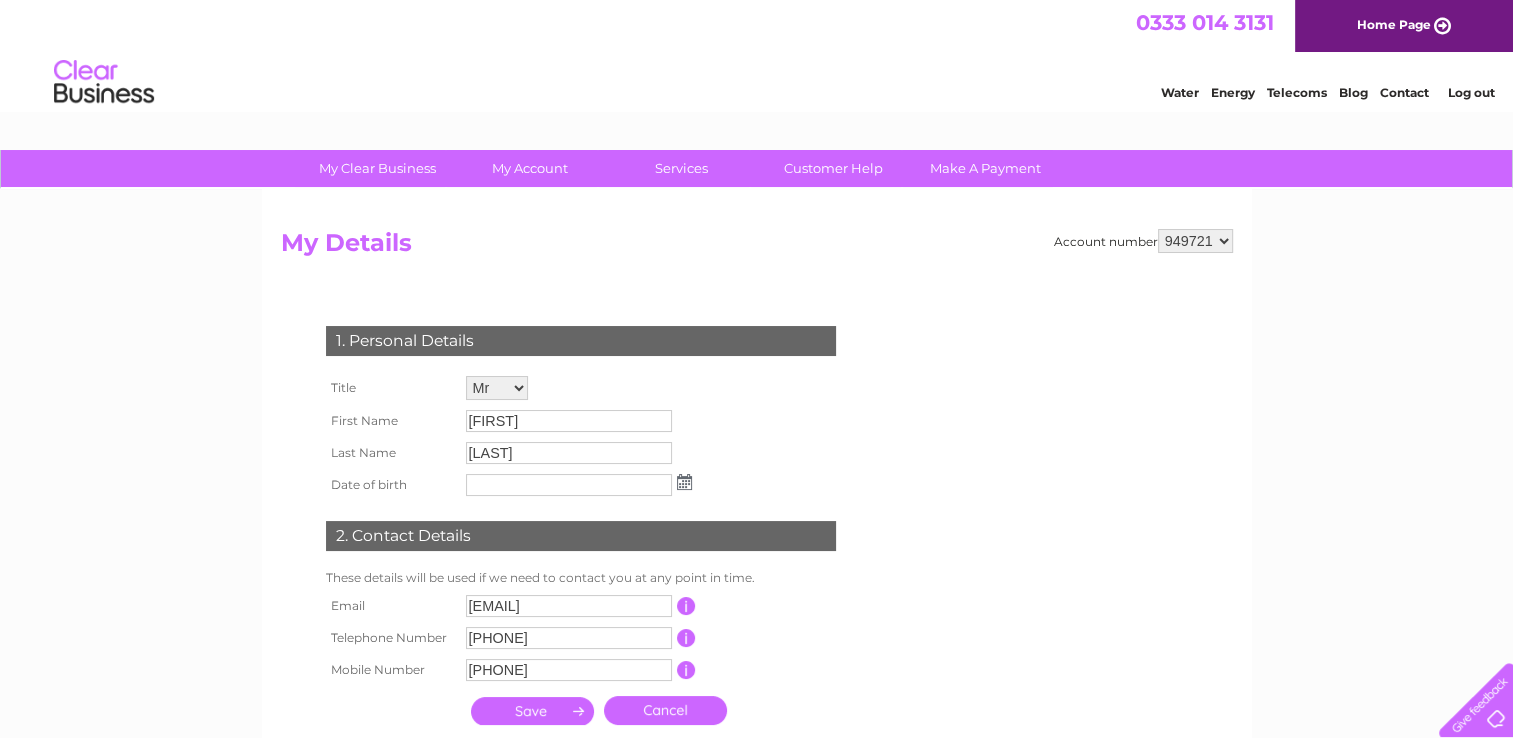 scroll, scrollTop: 0, scrollLeft: 0, axis: both 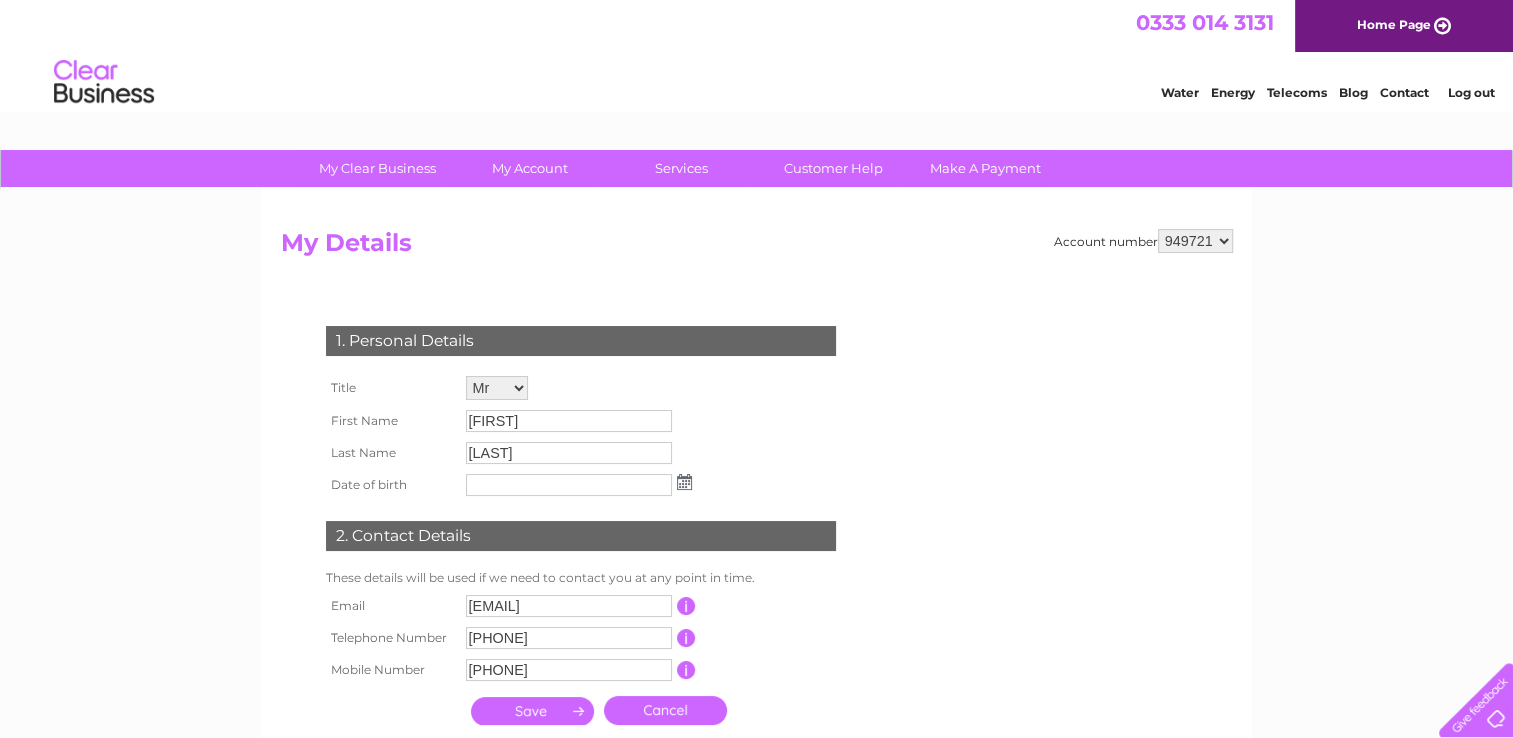 click on "My Clear Business
Login Details
My Details
My Preferences
Link Account
My Account
Bills and Payments   Direct Debit   Moving Premises" at bounding box center [756, 643] 